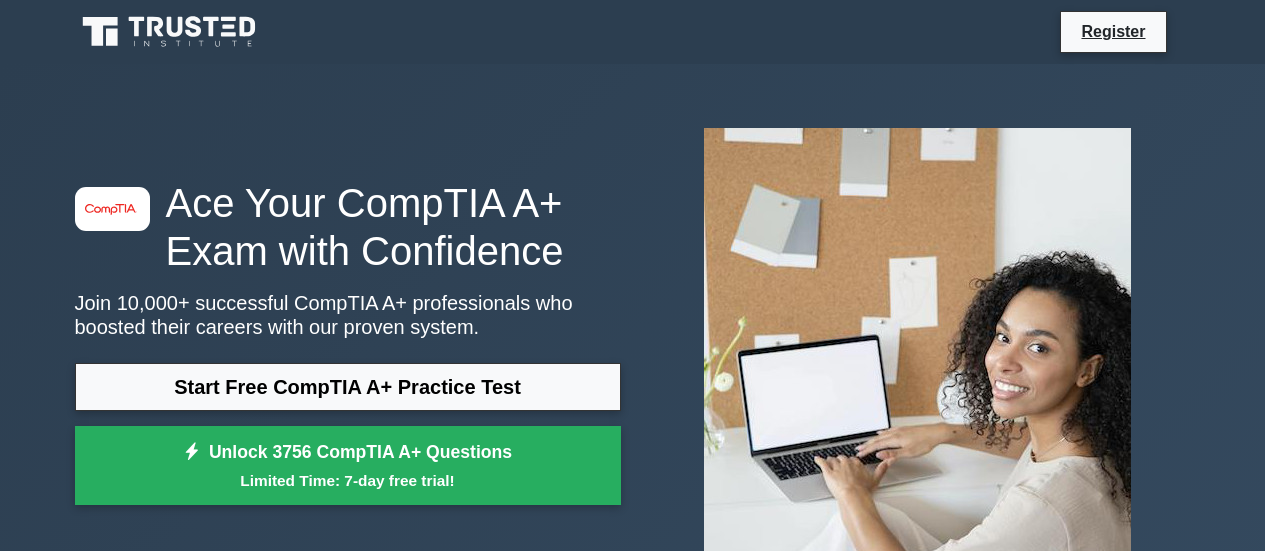 scroll, scrollTop: 0, scrollLeft: 0, axis: both 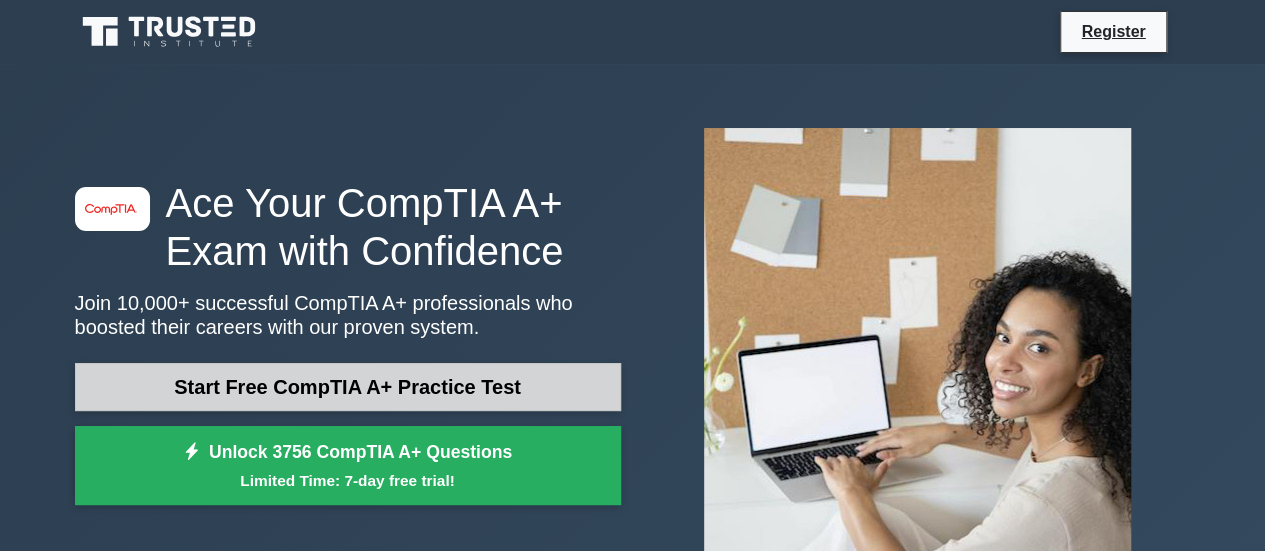 click on "Start Free CompTIA A+ Practice Test" at bounding box center [348, 387] 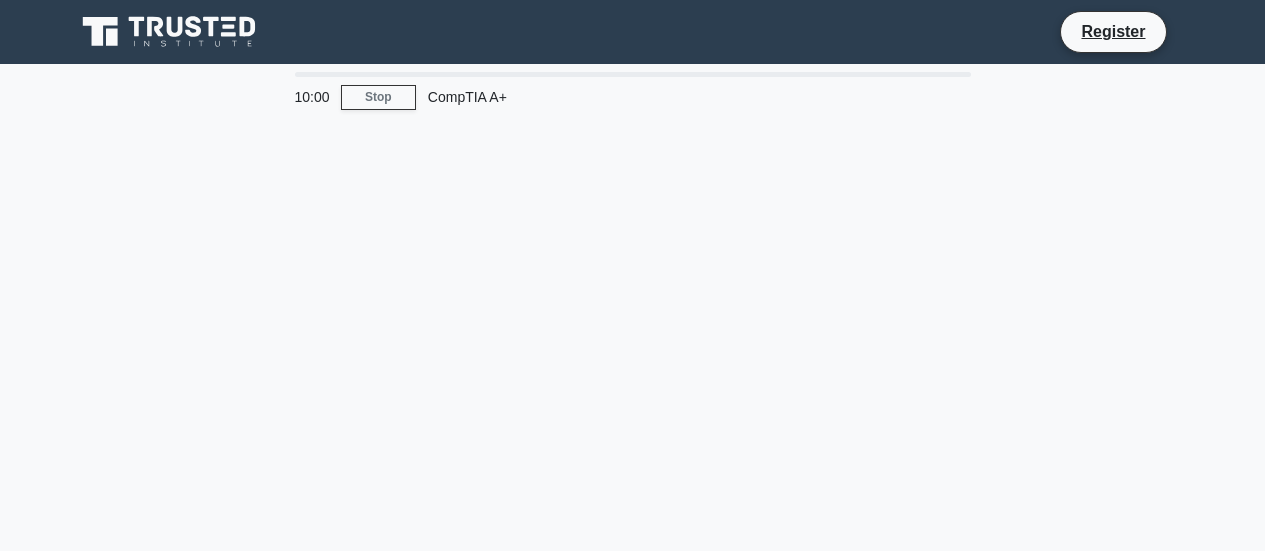 scroll, scrollTop: 0, scrollLeft: 0, axis: both 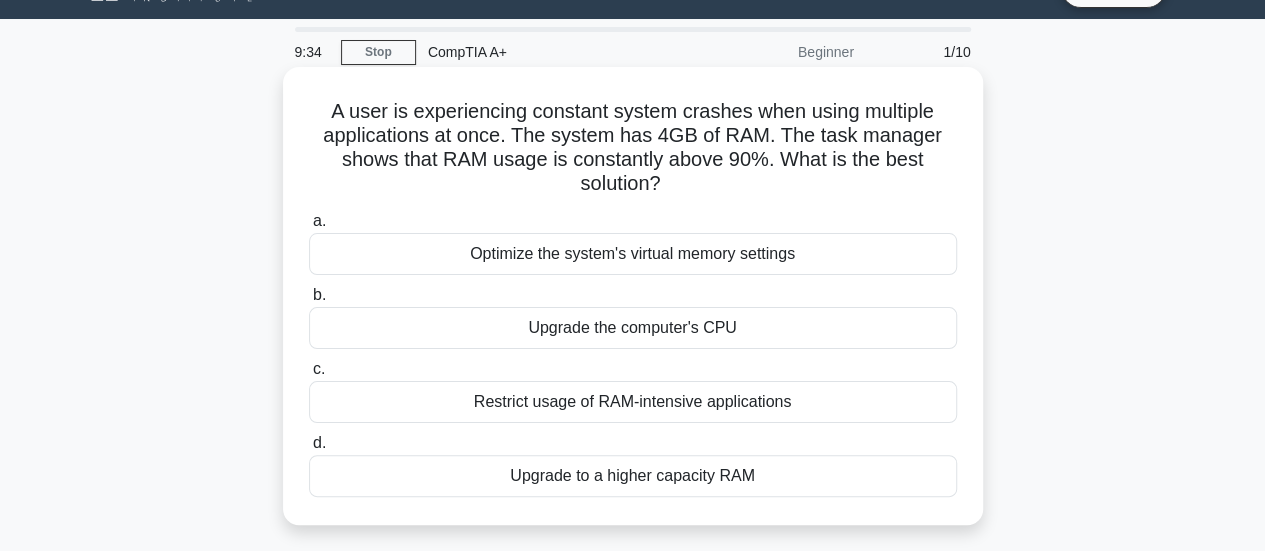 click on "Optimize the system's virtual memory settings" at bounding box center (633, 254) 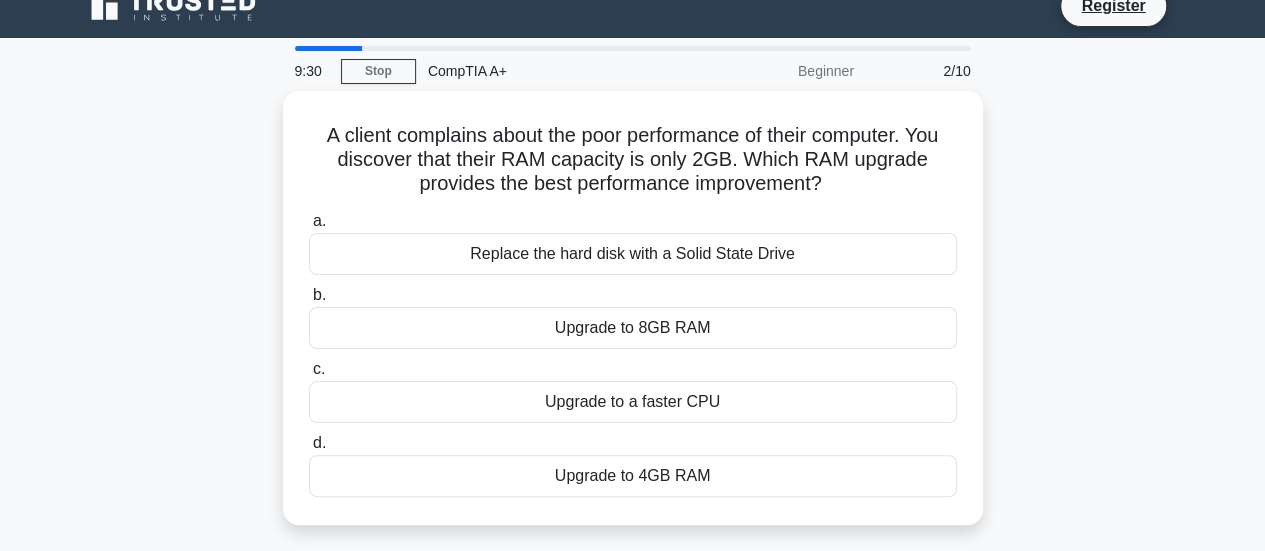 scroll, scrollTop: 27, scrollLeft: 0, axis: vertical 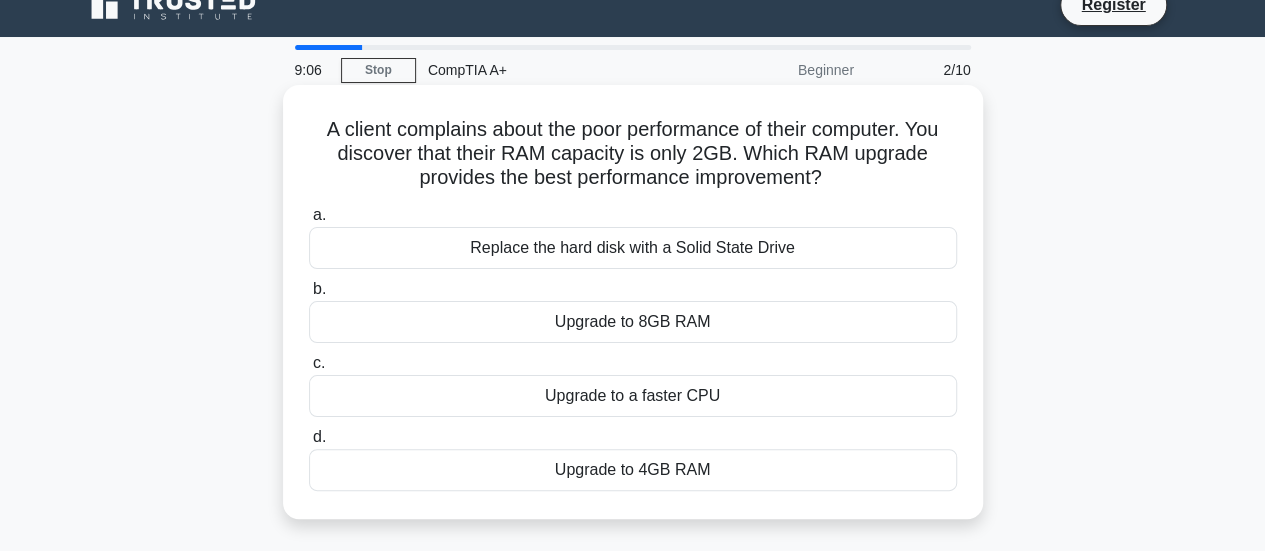 click on "Upgrade to 8GB RAM" at bounding box center (633, 322) 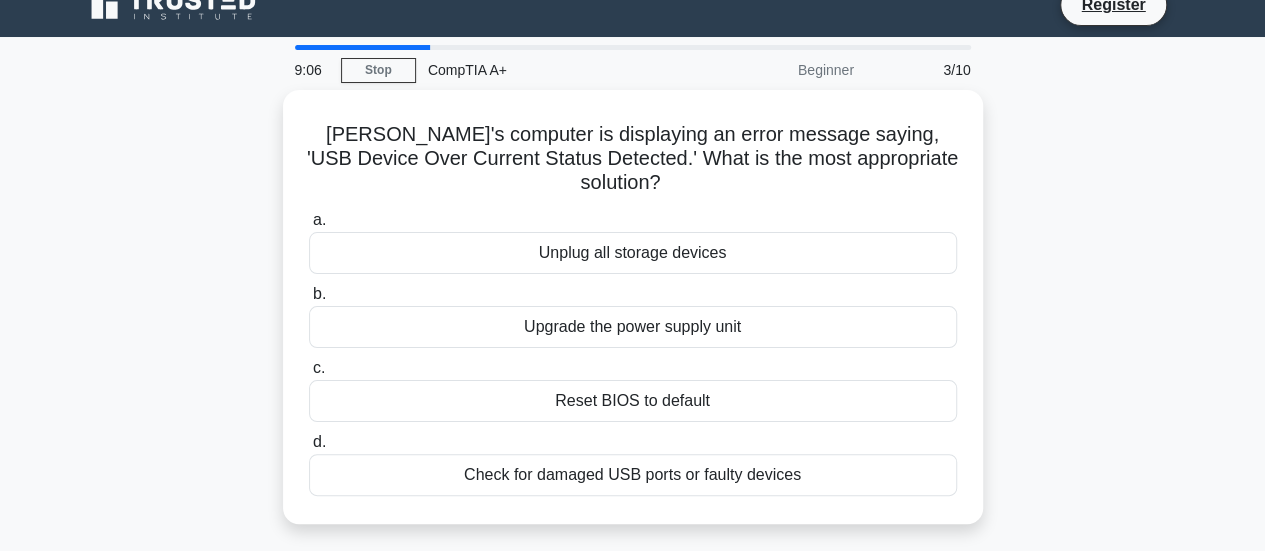 scroll, scrollTop: 0, scrollLeft: 0, axis: both 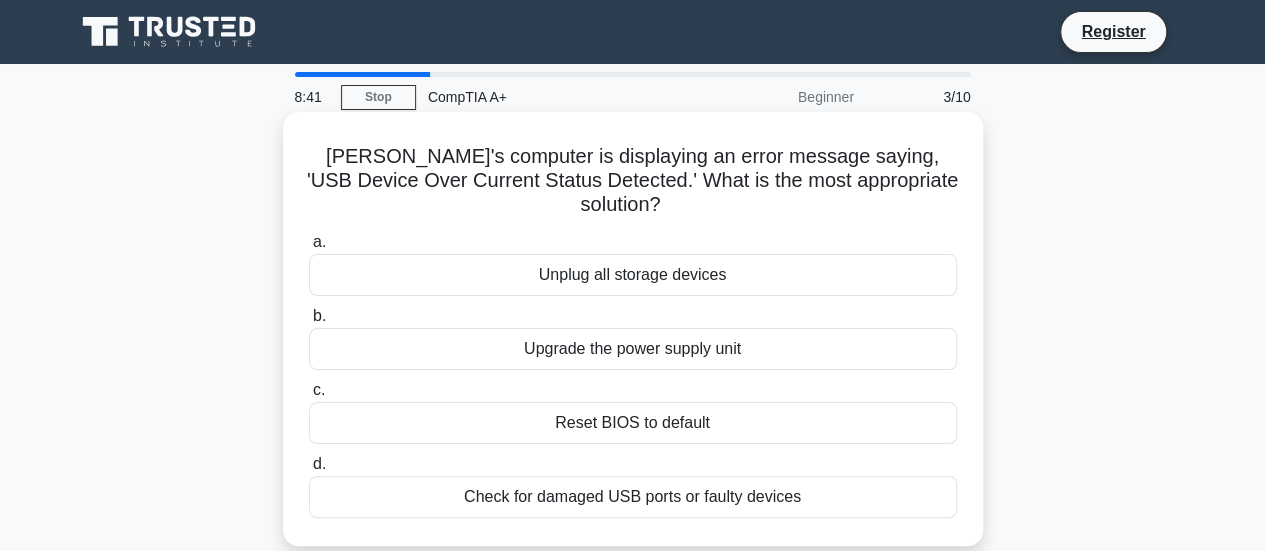 click on "Reset BIOS to default" at bounding box center (633, 423) 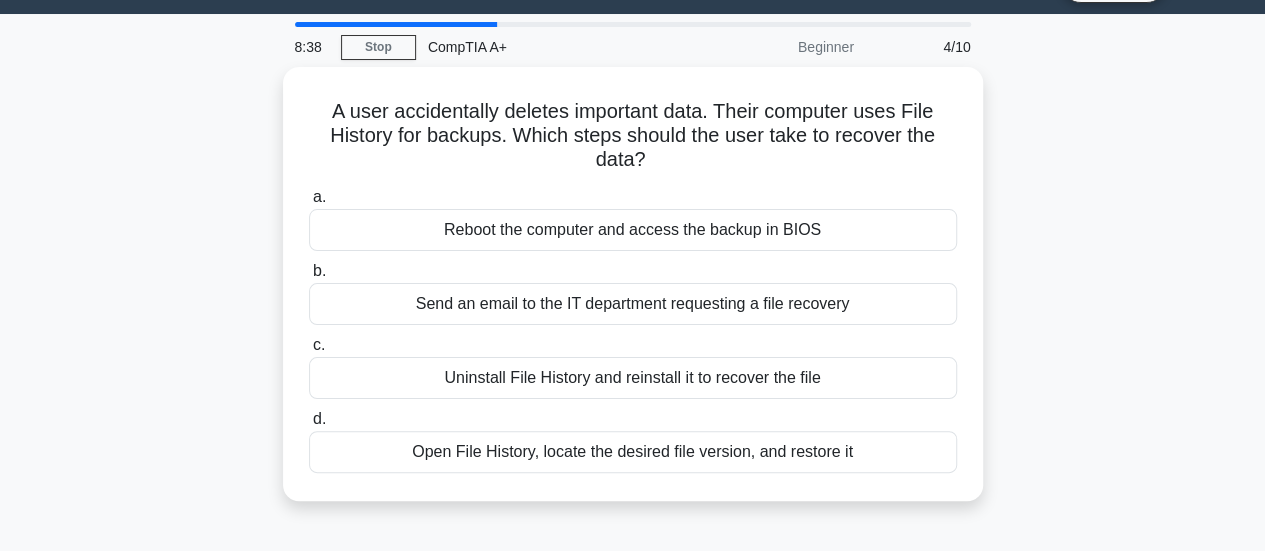 scroll, scrollTop: 50, scrollLeft: 0, axis: vertical 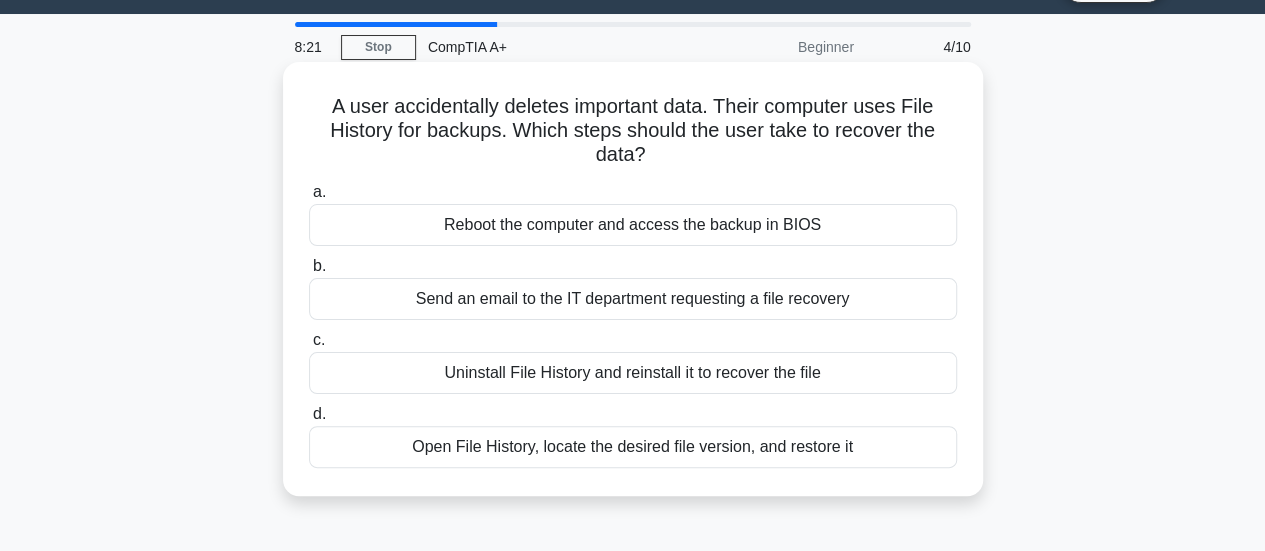click on "A user accidentally deletes important data. Their computer uses File History for backups. Which steps should the user take to recover the data?
.spinner_0XTQ{transform-origin:center;animation:spinner_y6GP .75s linear infinite}@keyframes spinner_y6GP{100%{transform:rotate(360deg)}}
a.
Reboot the computer and access the backup in BIOS
b. c. d." at bounding box center (633, 279) 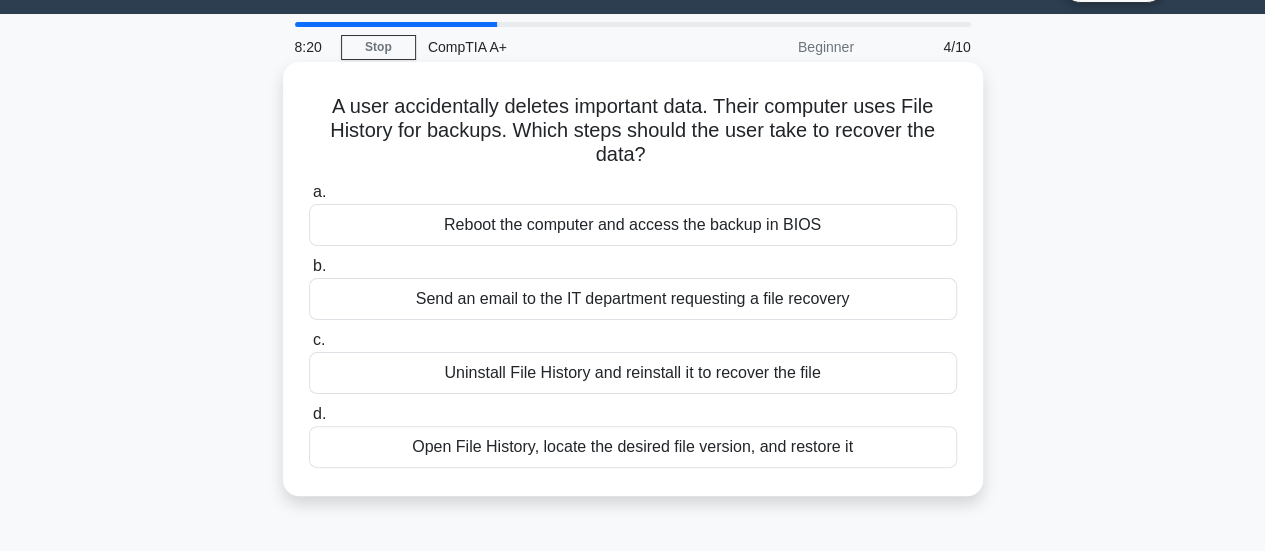 click on "Open File History, locate the desired file version, and restore it" at bounding box center (633, 447) 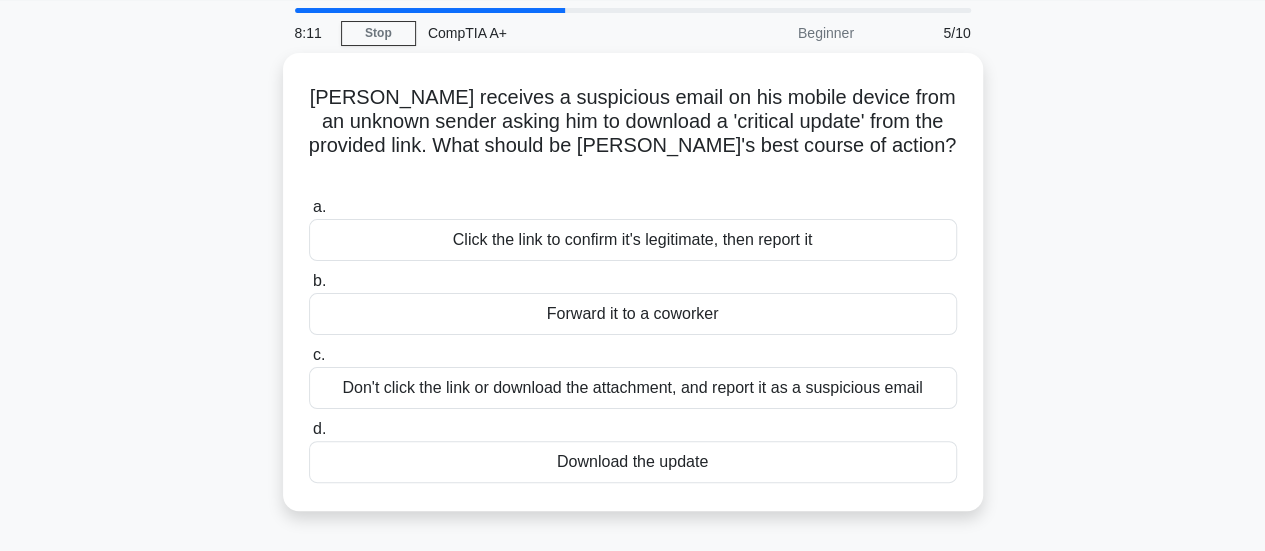 scroll, scrollTop: 65, scrollLeft: 0, axis: vertical 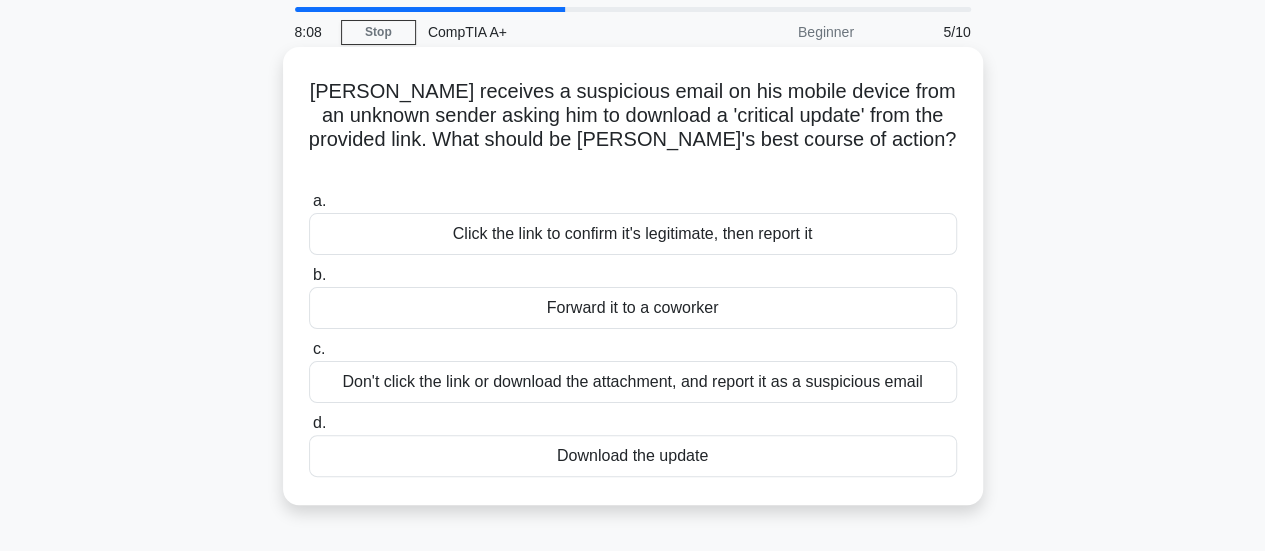 click on "Don't click the link or download the attachment, and report it as a suspicious email" at bounding box center (633, 382) 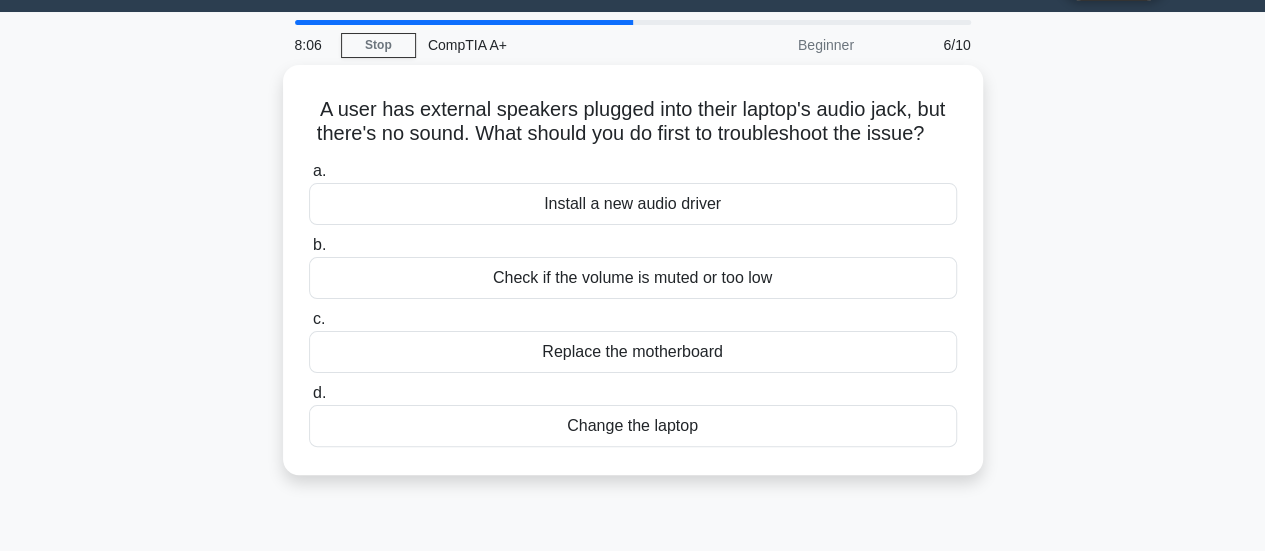 scroll, scrollTop: 55, scrollLeft: 0, axis: vertical 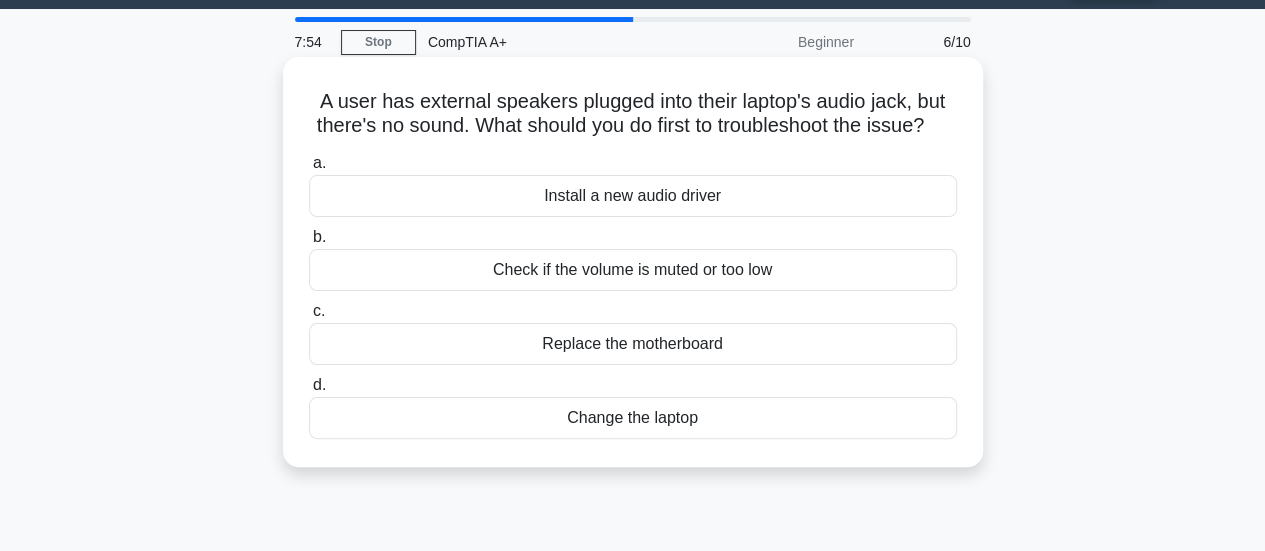 click on "Check if the volume is muted or too low" at bounding box center [633, 270] 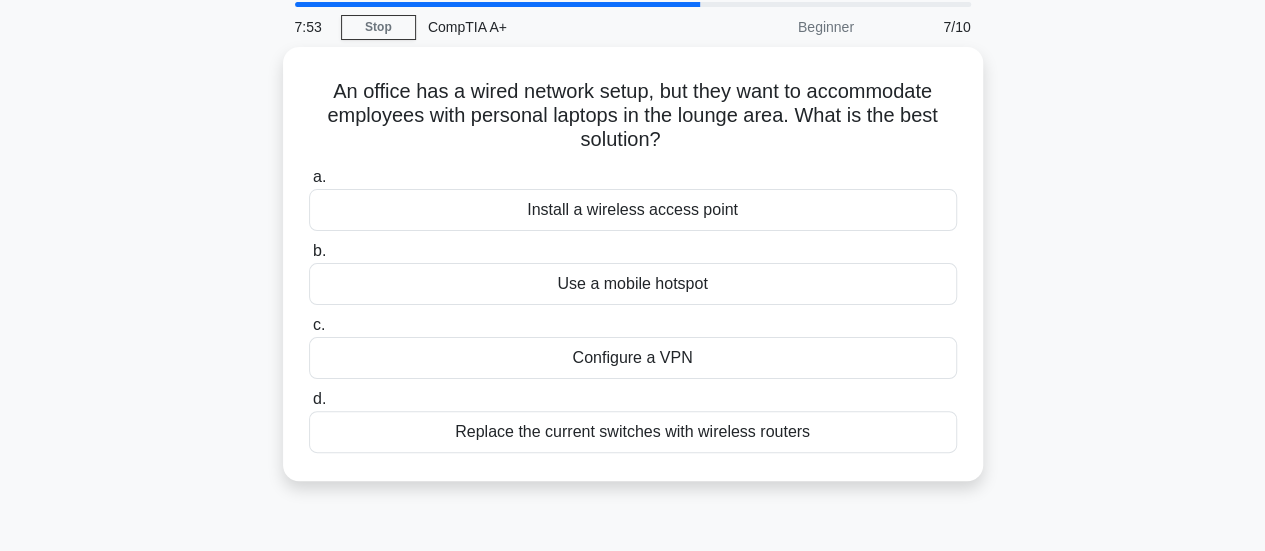 scroll, scrollTop: 74, scrollLeft: 0, axis: vertical 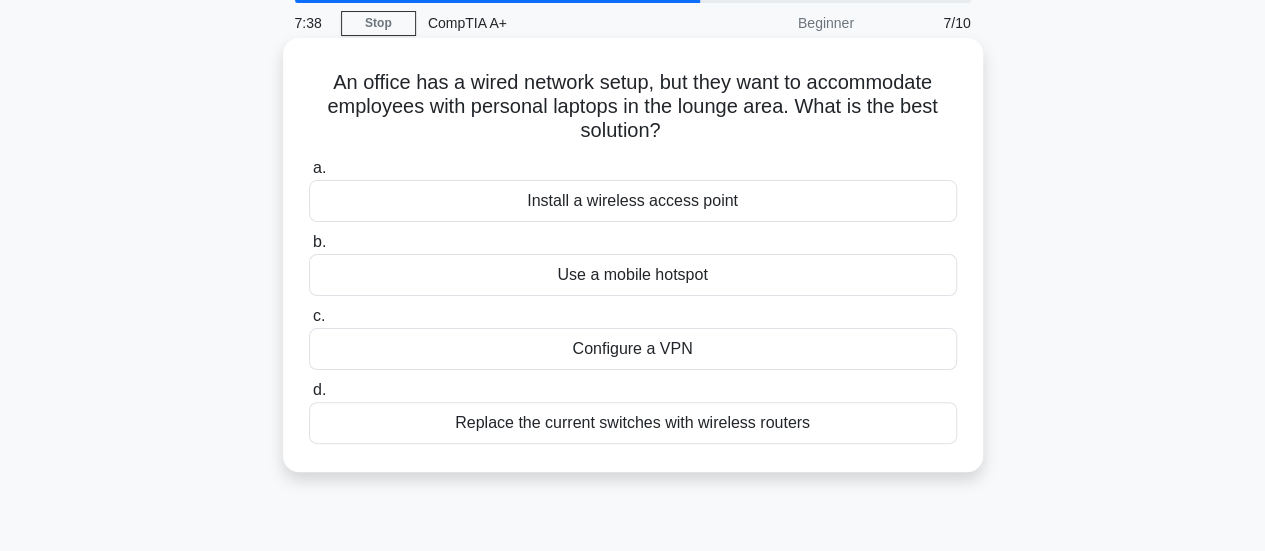 click on "Install a wireless access point" at bounding box center [633, 201] 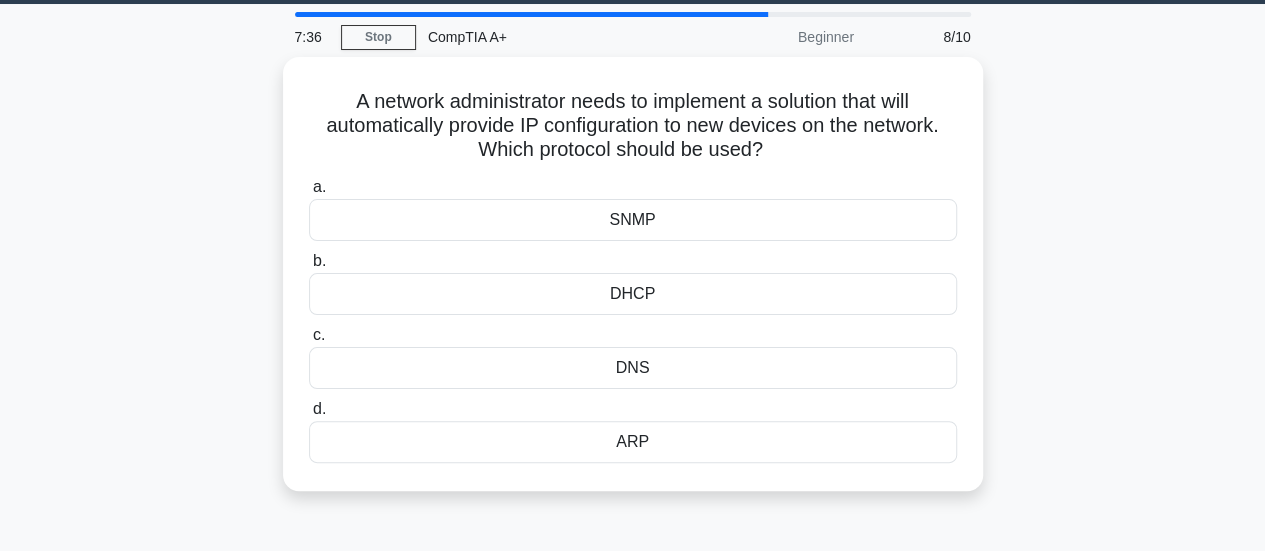 scroll, scrollTop: 62, scrollLeft: 0, axis: vertical 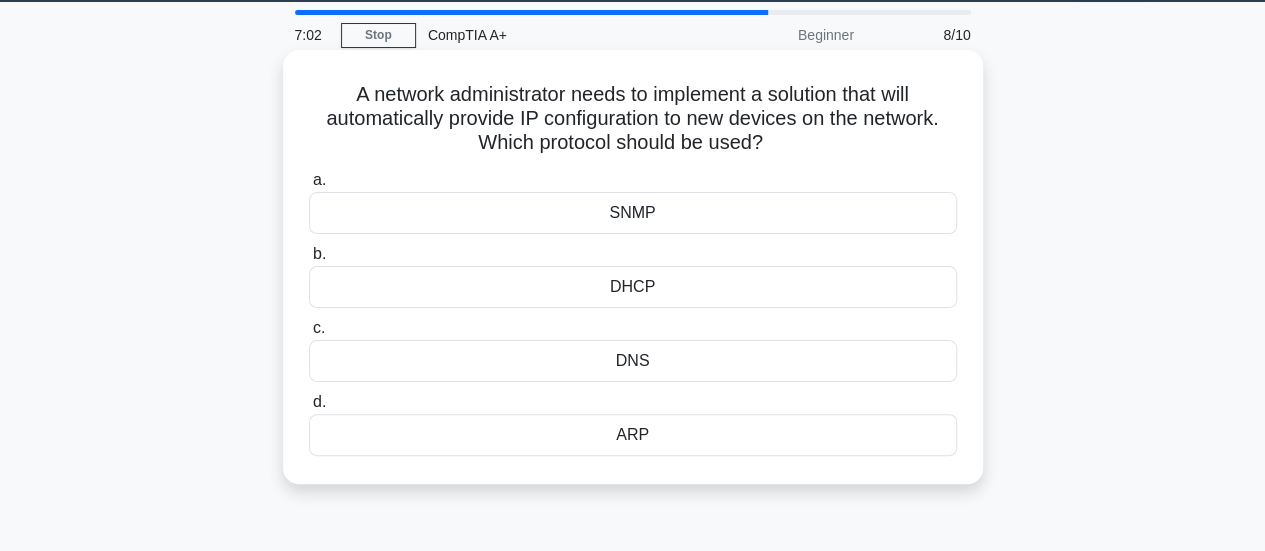 click on "DHCP" at bounding box center (633, 287) 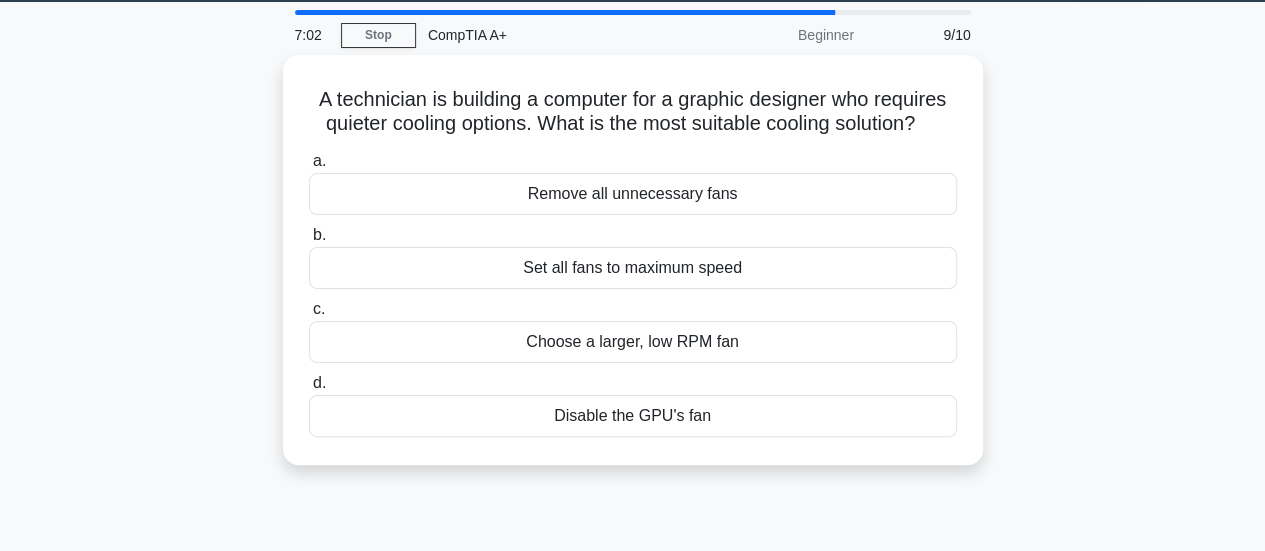 scroll, scrollTop: 0, scrollLeft: 0, axis: both 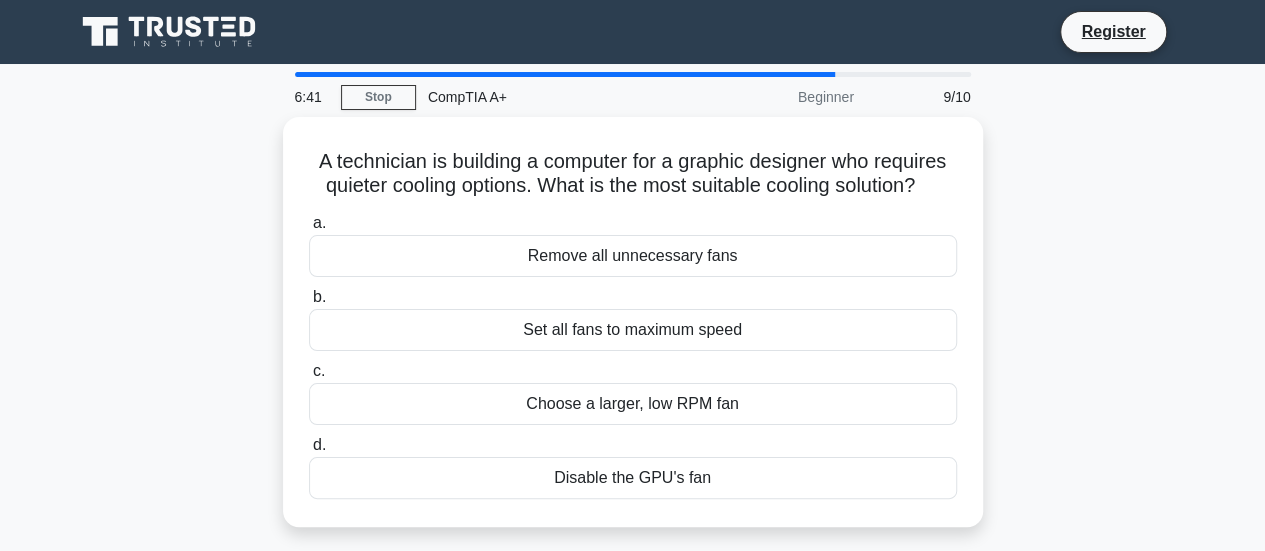 click on "Choose a larger, low RPM fan" at bounding box center [633, 404] 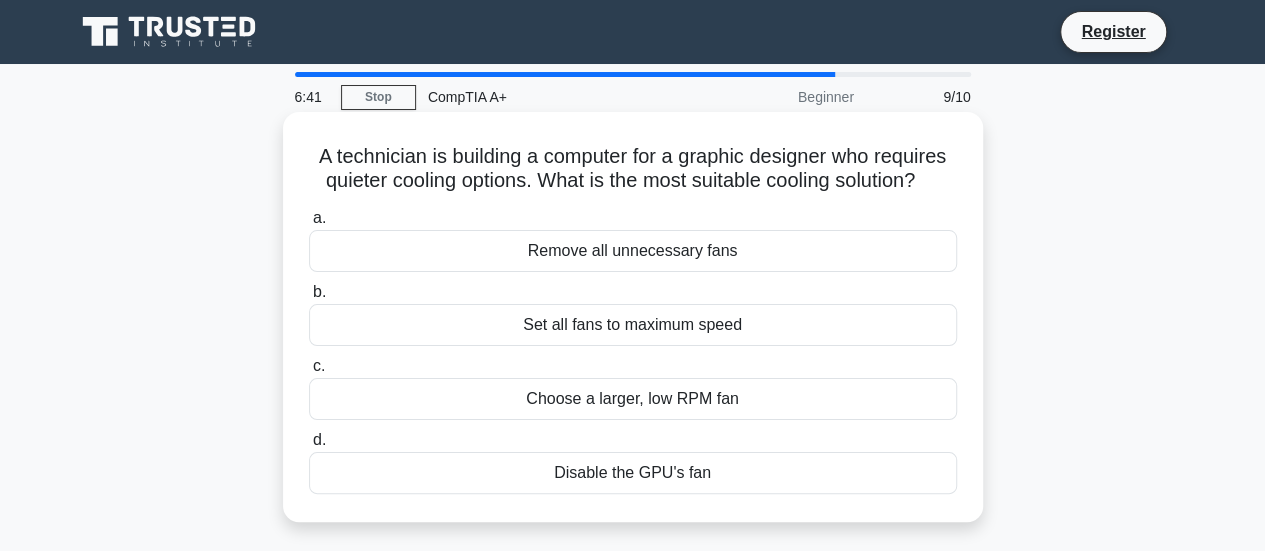 click on "c.
Choose a larger, low RPM fan" at bounding box center (309, 366) 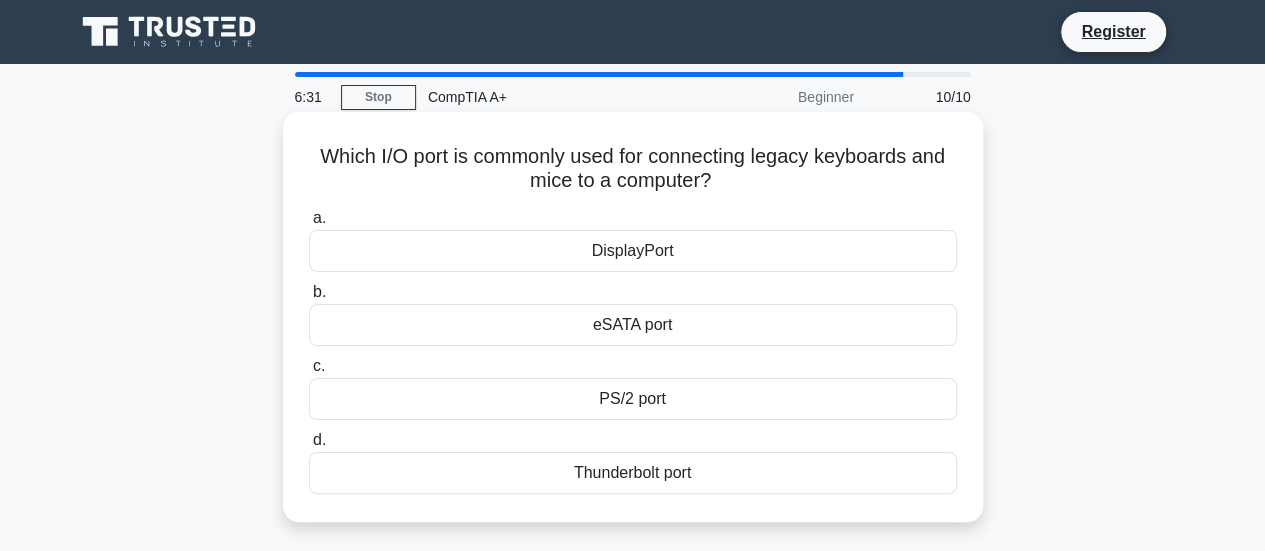 click on "PS/2 port" at bounding box center (633, 399) 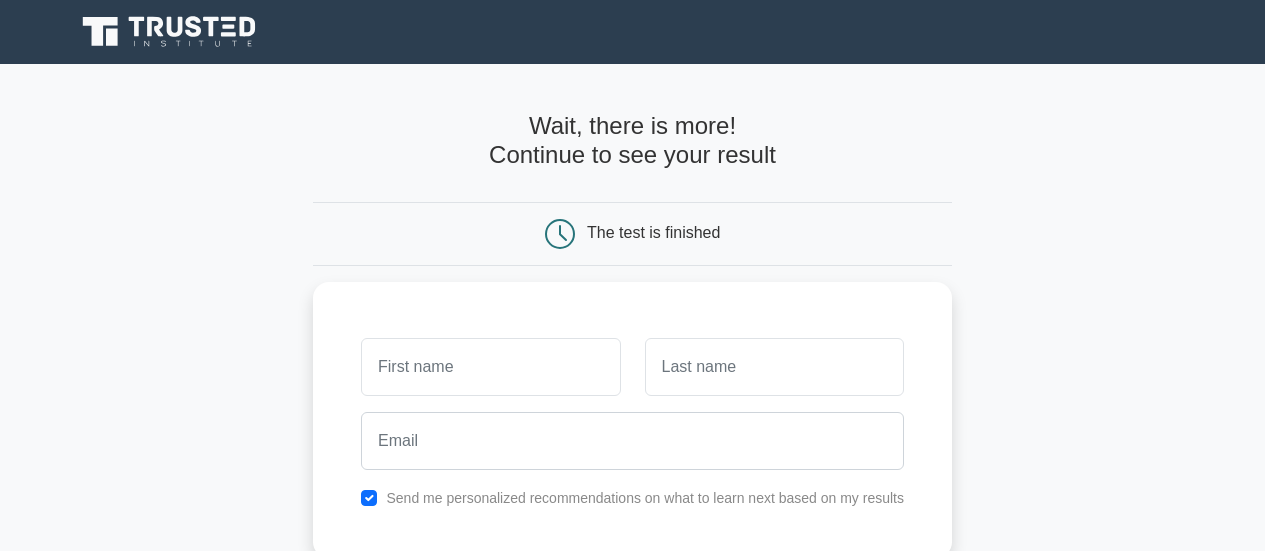 scroll, scrollTop: 0, scrollLeft: 0, axis: both 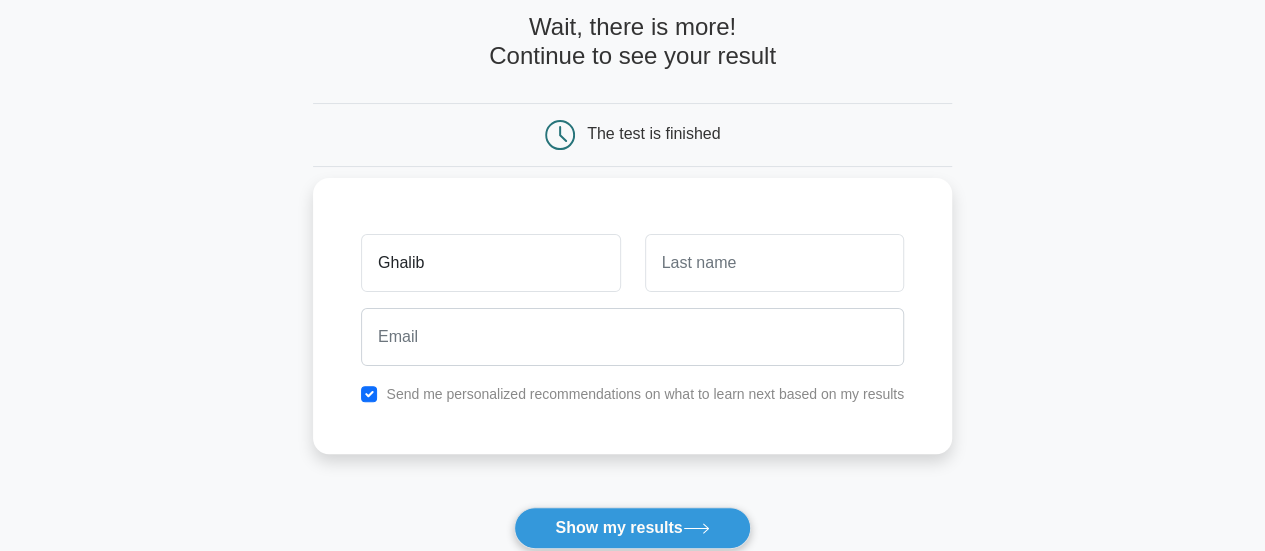 type on "Ghalib" 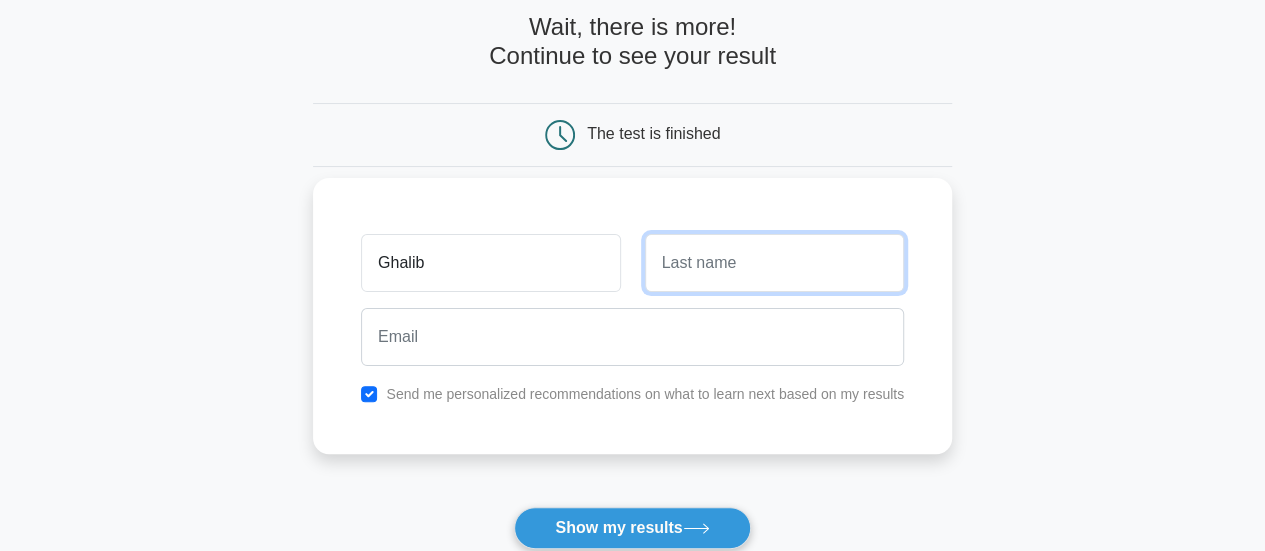 click at bounding box center (774, 263) 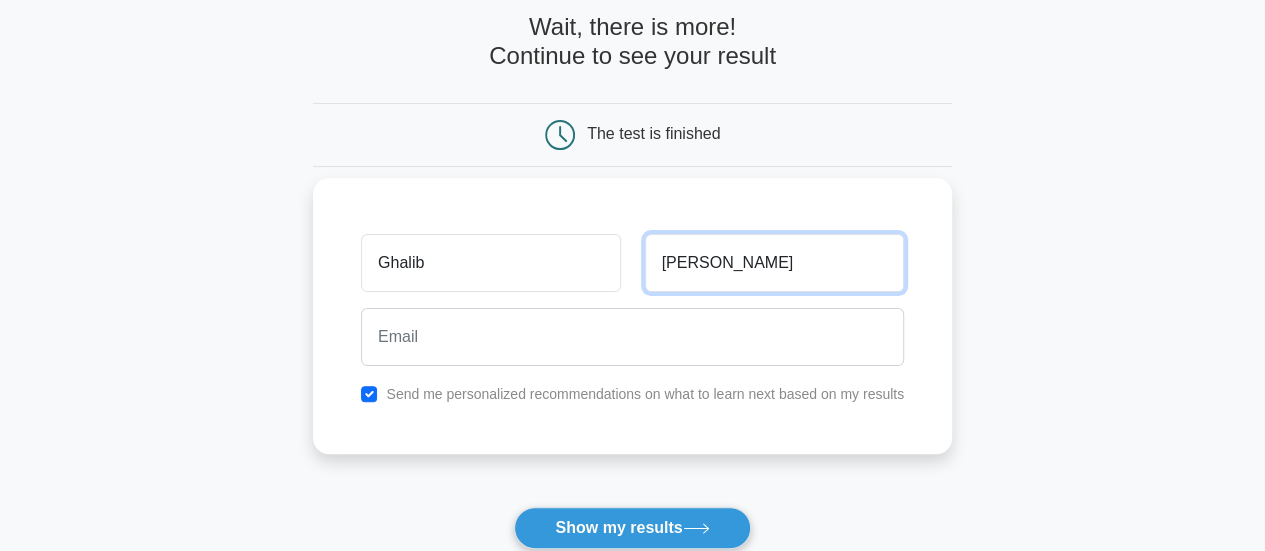 type on "Adams" 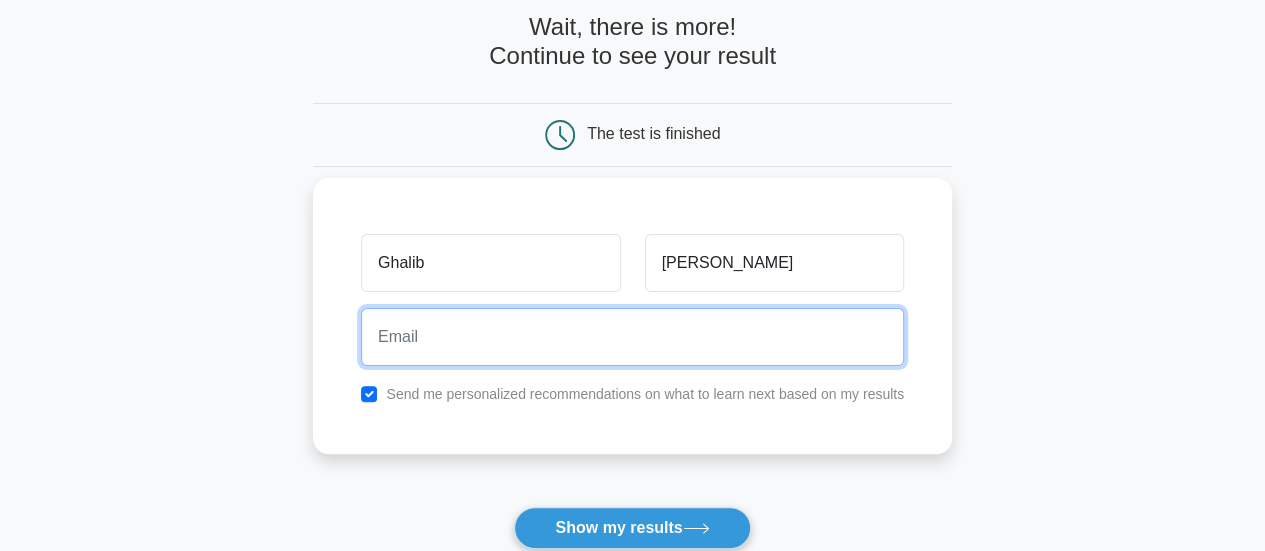 click at bounding box center (632, 337) 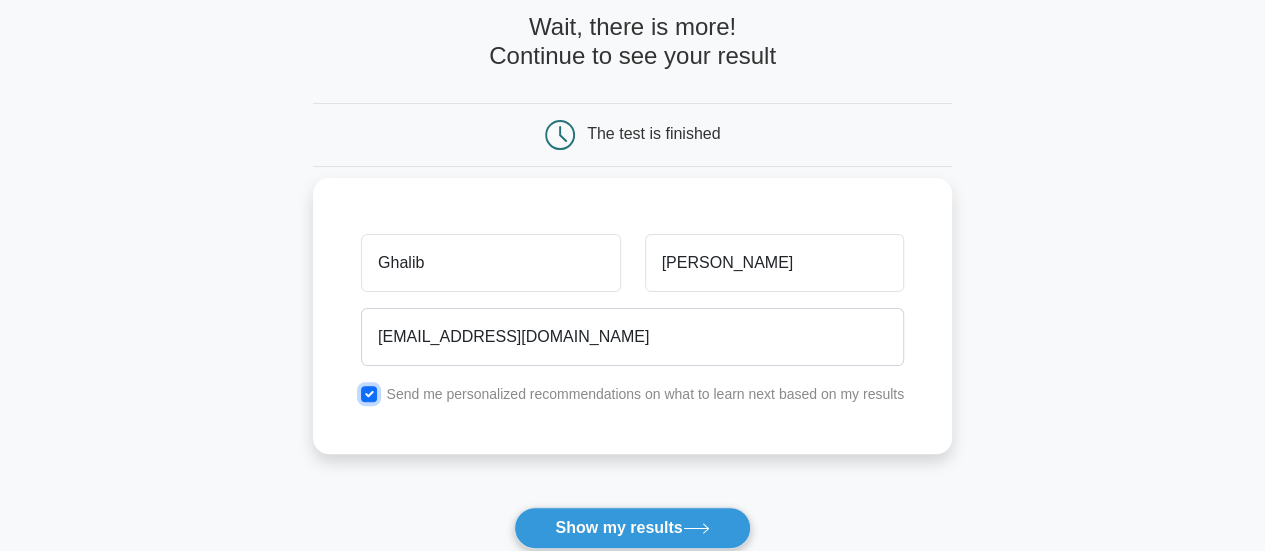 click at bounding box center [369, 394] 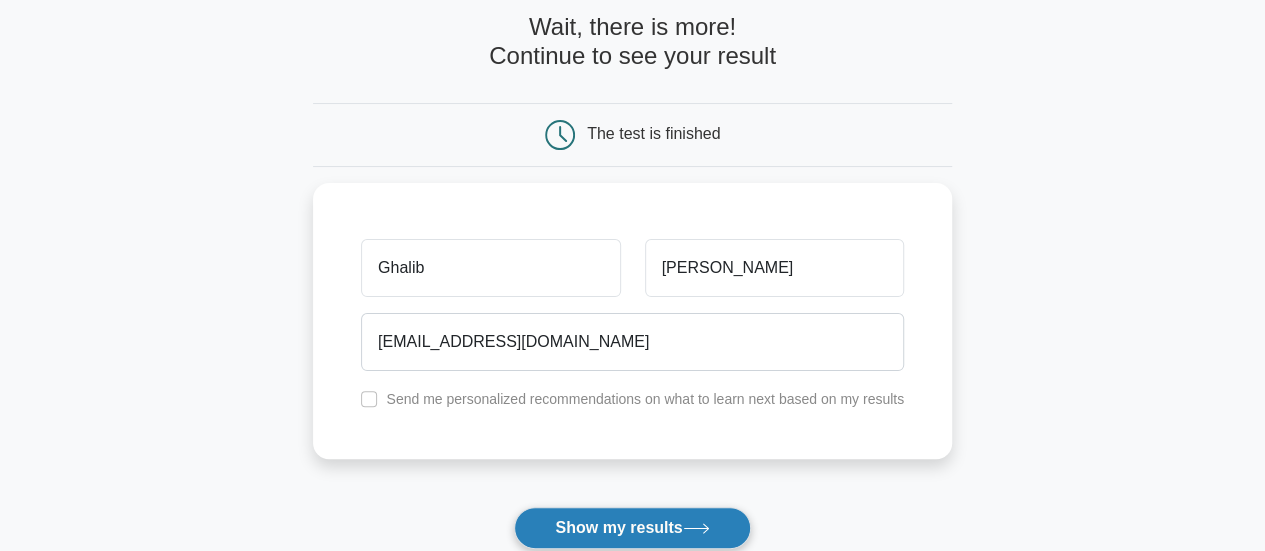 click on "Show my results" at bounding box center [632, 528] 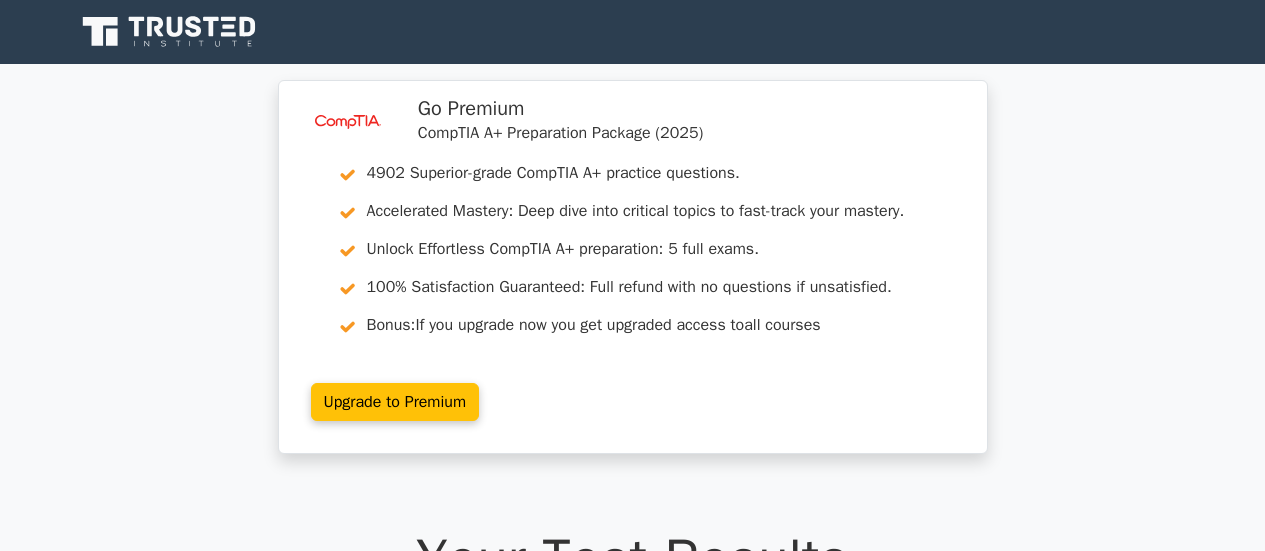 scroll, scrollTop: 0, scrollLeft: 0, axis: both 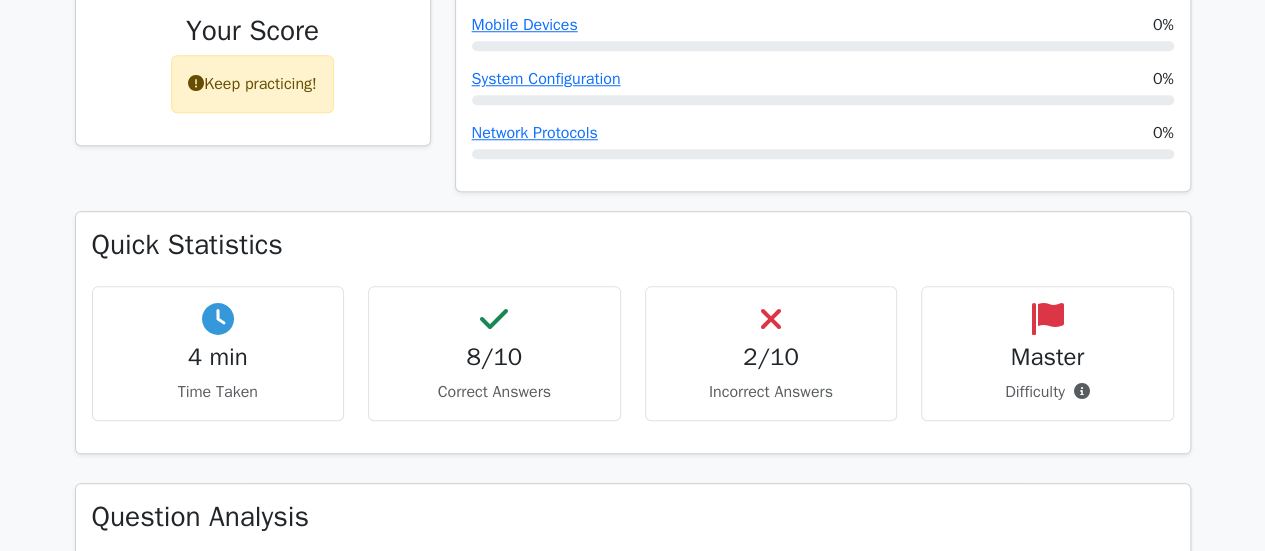 click on "2/10" at bounding box center [771, 357] 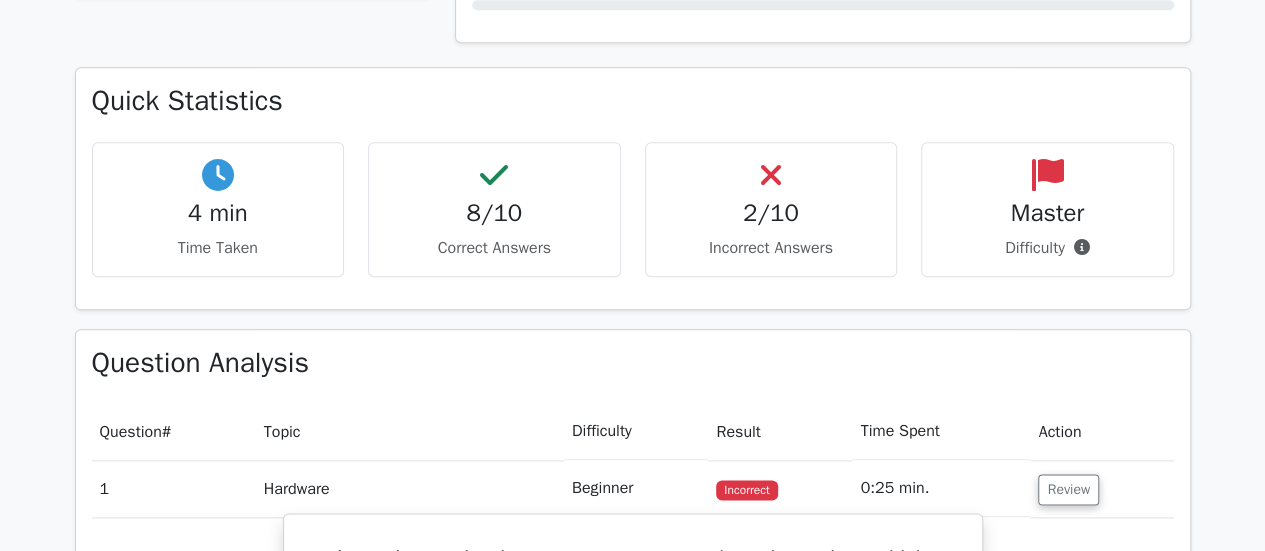 scroll, scrollTop: 1005, scrollLeft: 0, axis: vertical 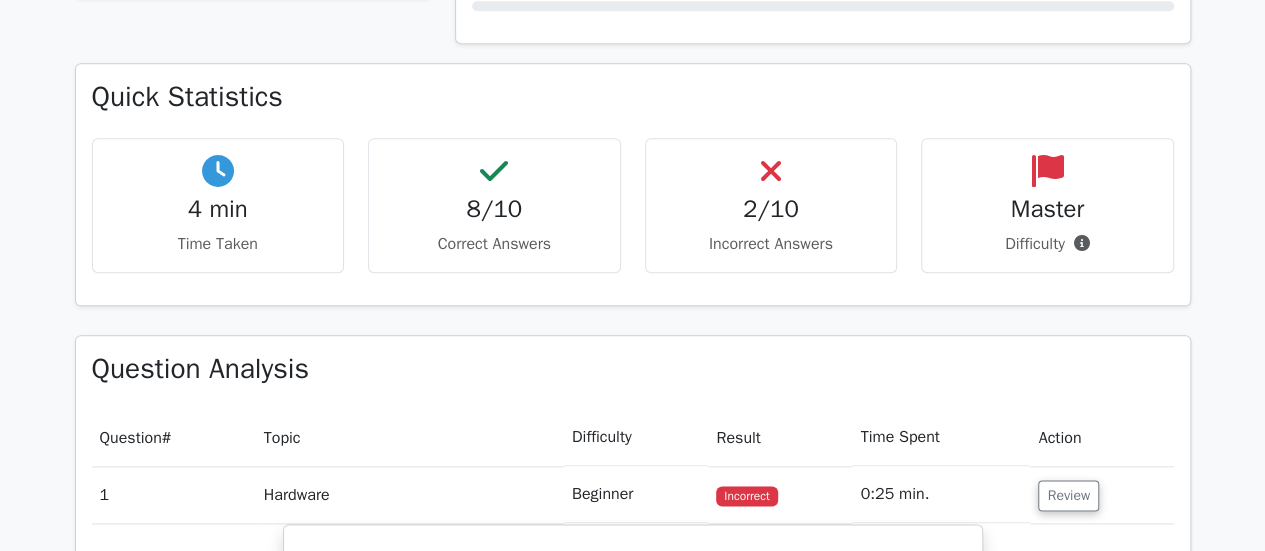 click on "2/10" at bounding box center [771, 209] 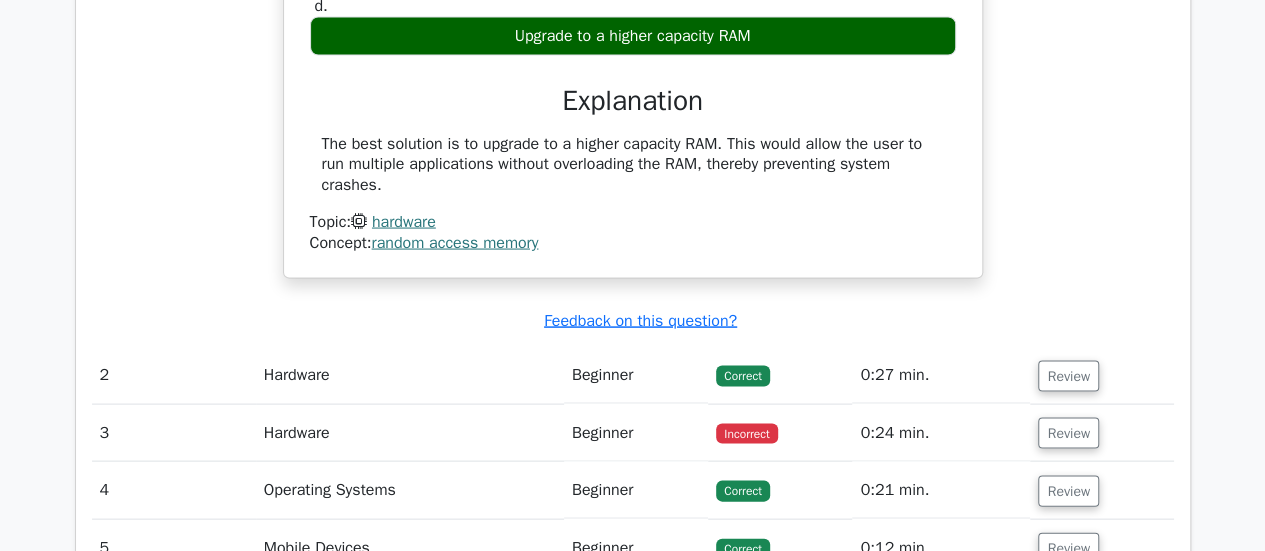 scroll, scrollTop: 1887, scrollLeft: 0, axis: vertical 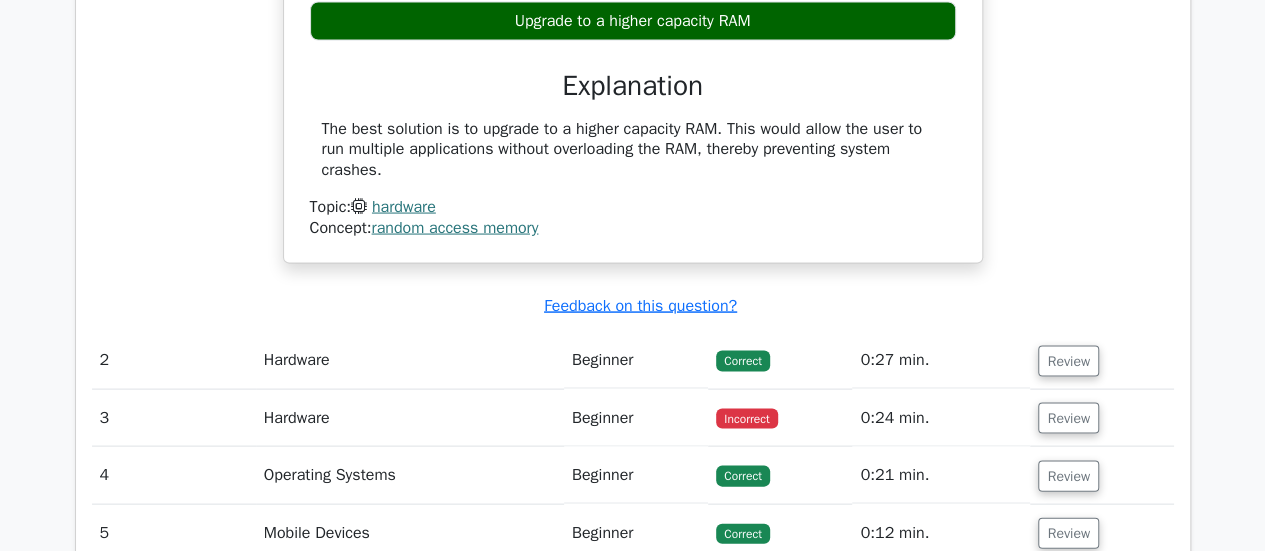 click on "Hardware" at bounding box center (410, 417) 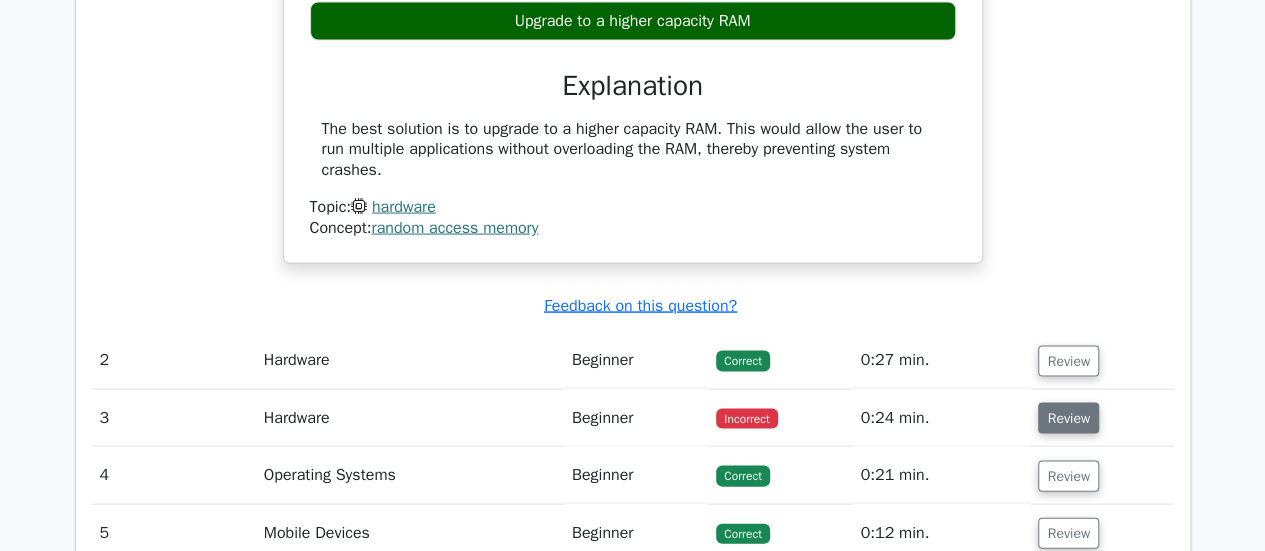 click on "Review" at bounding box center [1068, 417] 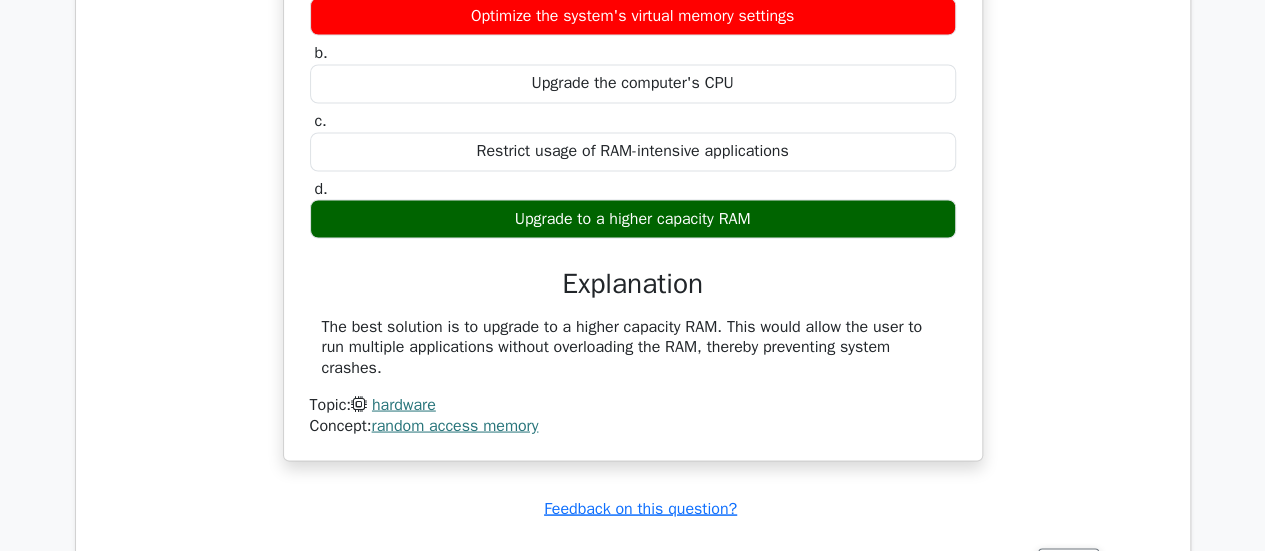 scroll, scrollTop: 1623, scrollLeft: 0, axis: vertical 